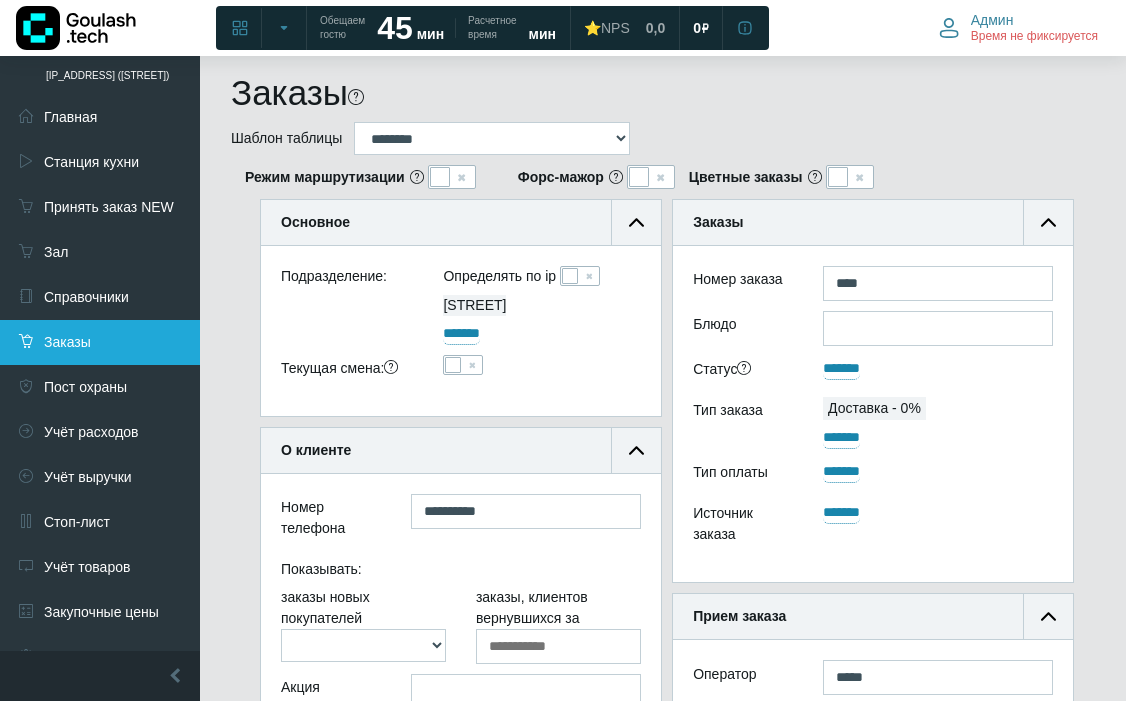 scroll, scrollTop: 0, scrollLeft: 0, axis: both 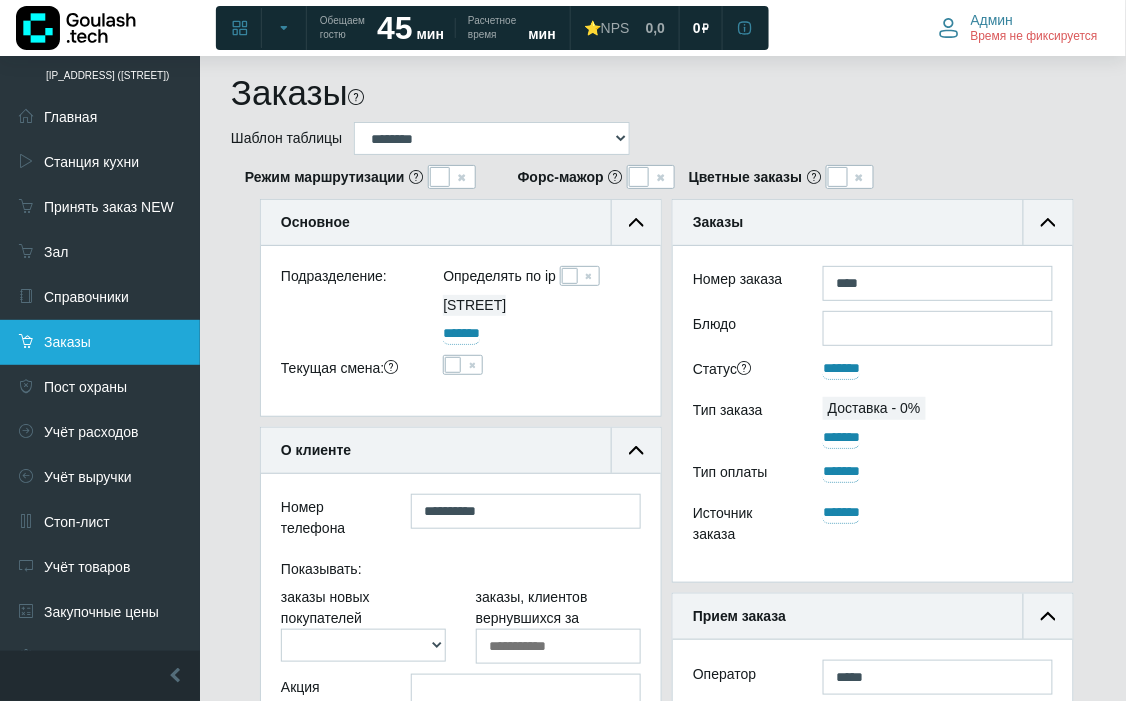 click on "Заказы" at bounding box center [100, 342] 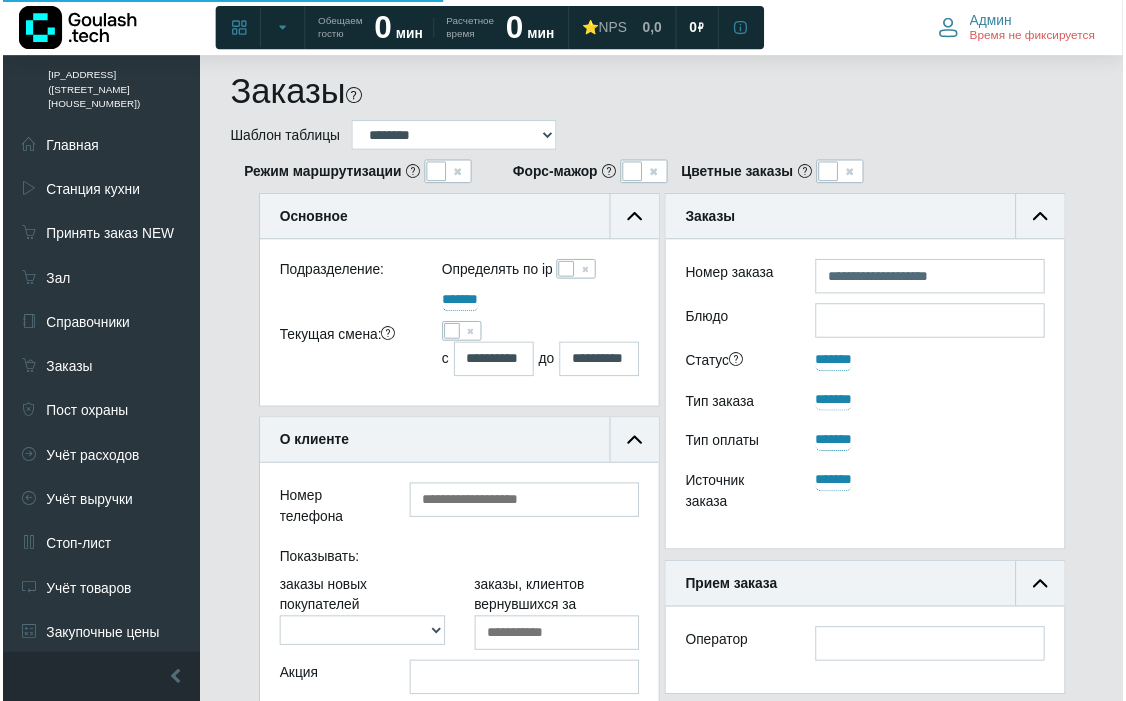 scroll, scrollTop: 0, scrollLeft: 0, axis: both 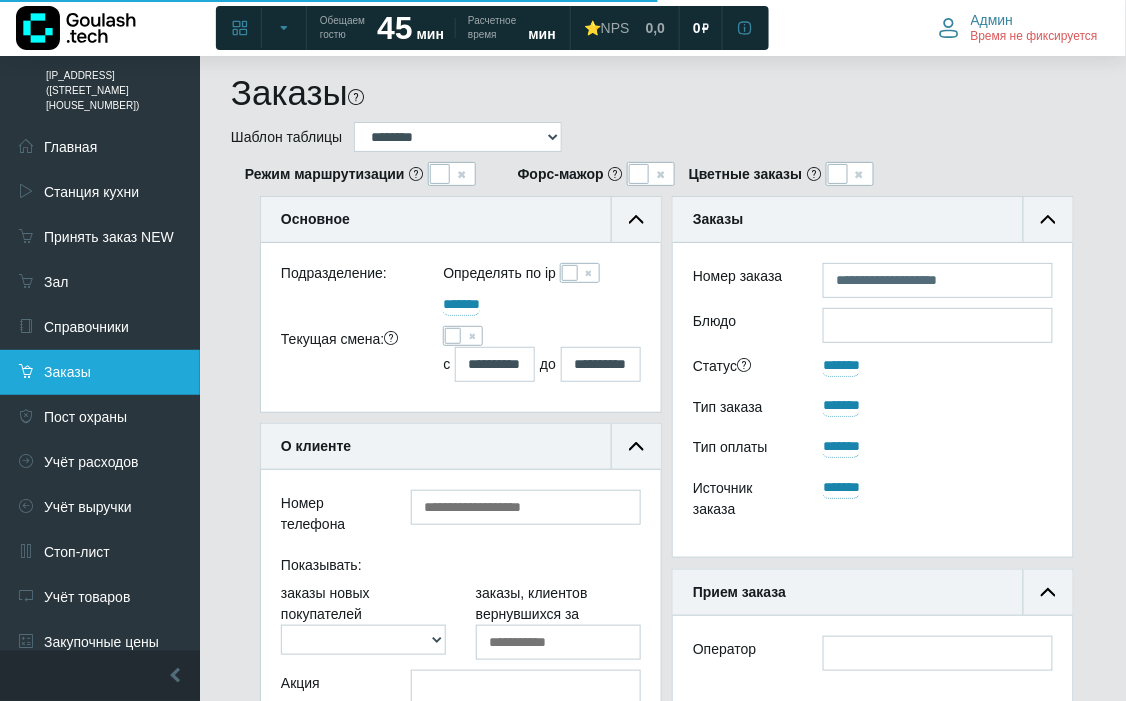 click on "Заказы" at bounding box center [100, 372] 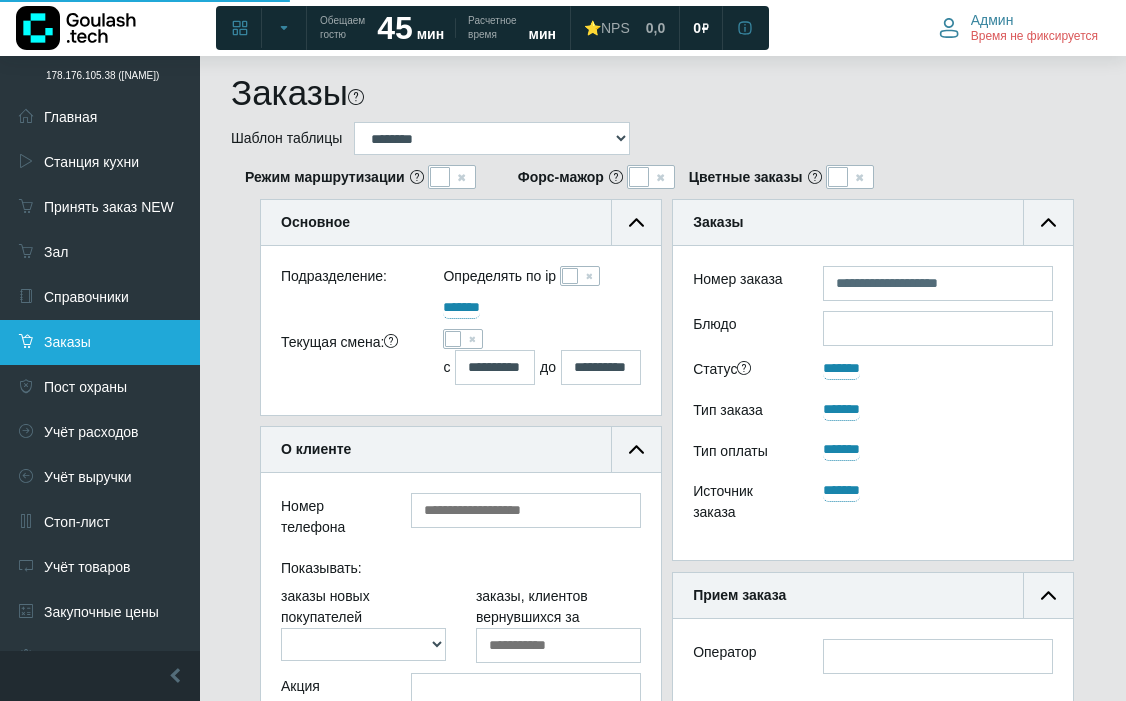 scroll, scrollTop: 0, scrollLeft: 0, axis: both 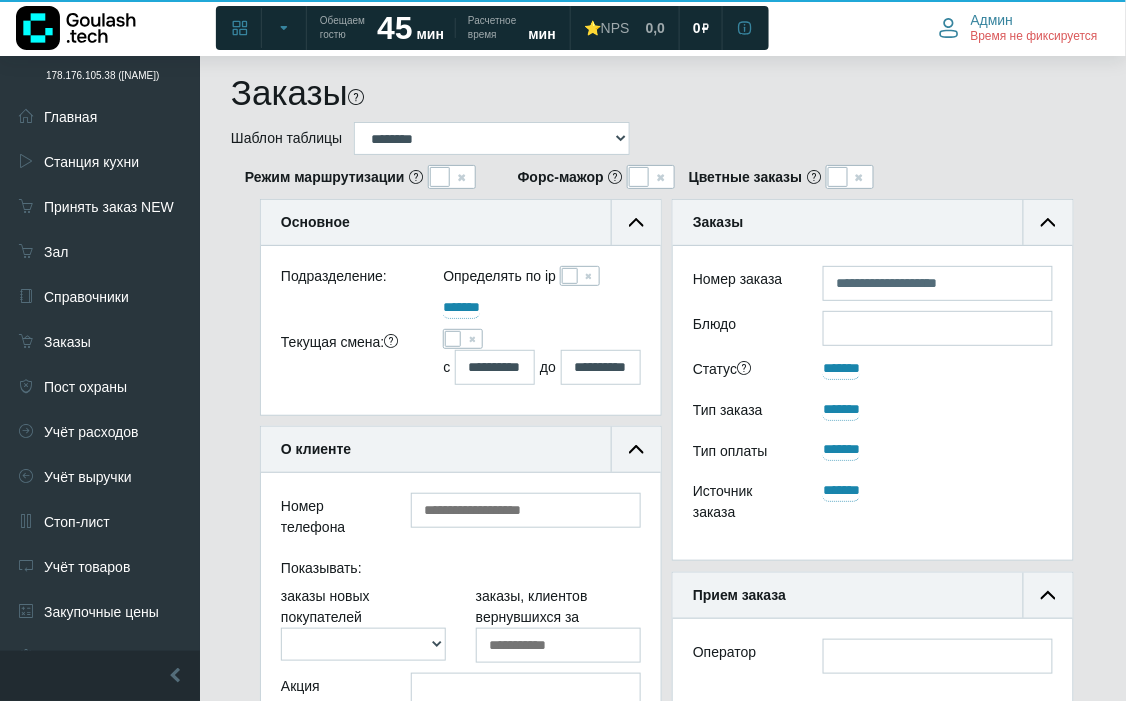 click at bounding box center (570, 276) 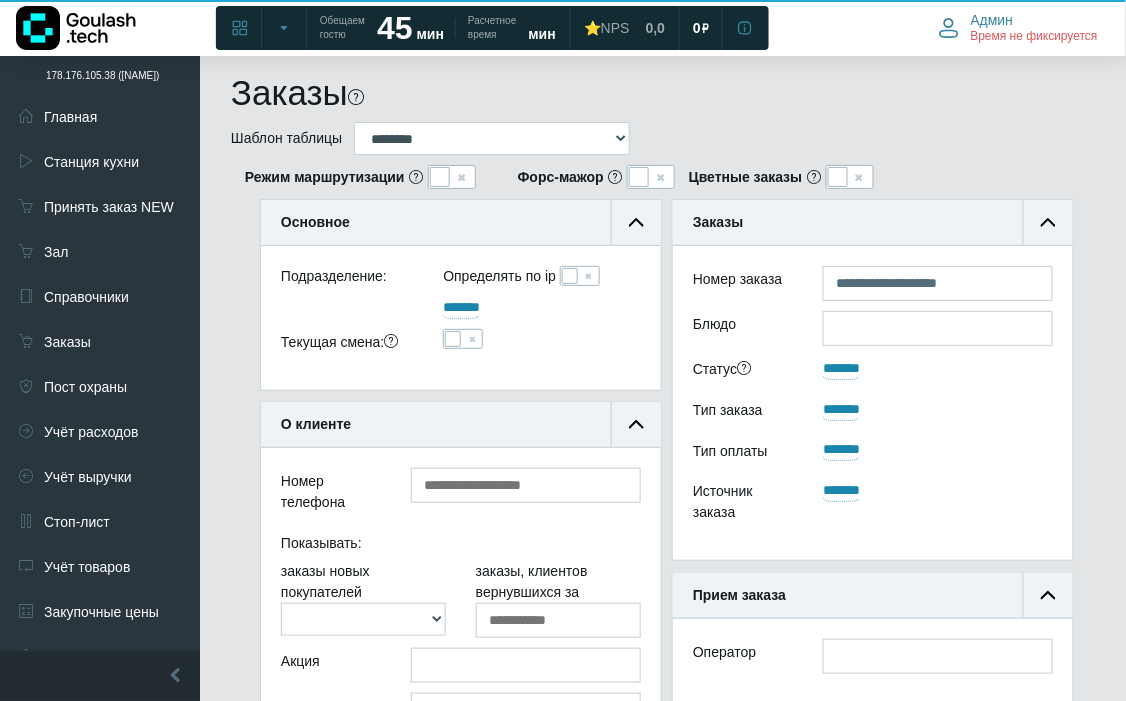 scroll, scrollTop: 188, scrollLeft: 400, axis: both 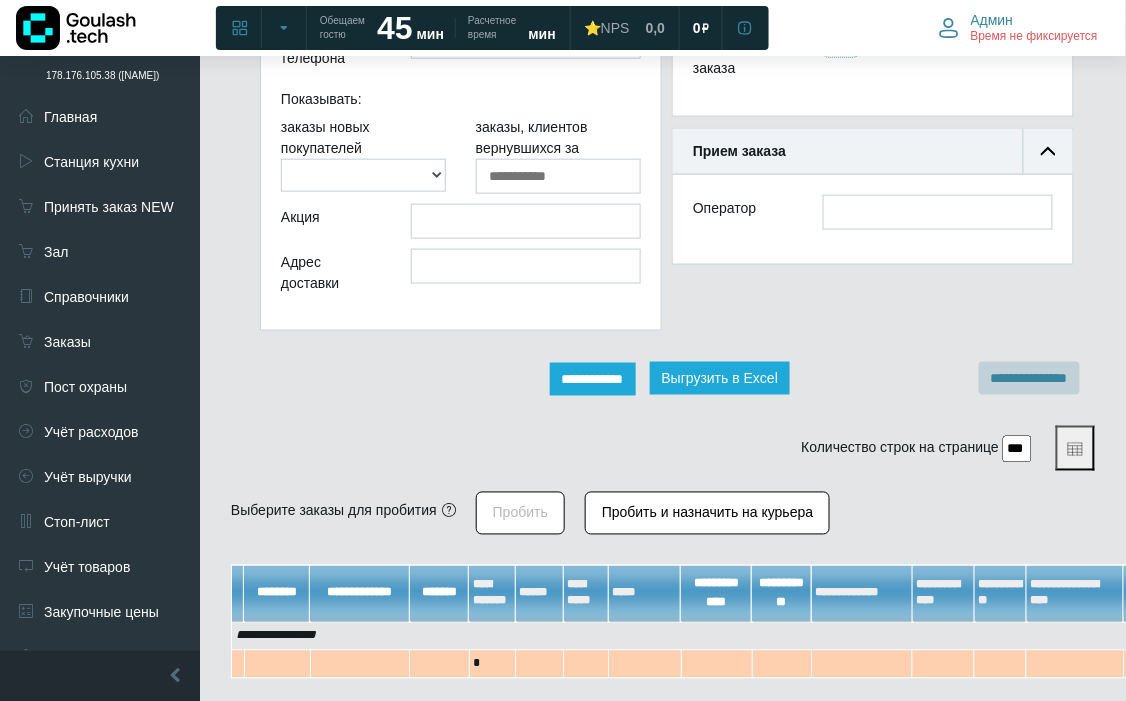 click on "**********" at bounding box center [593, 379] 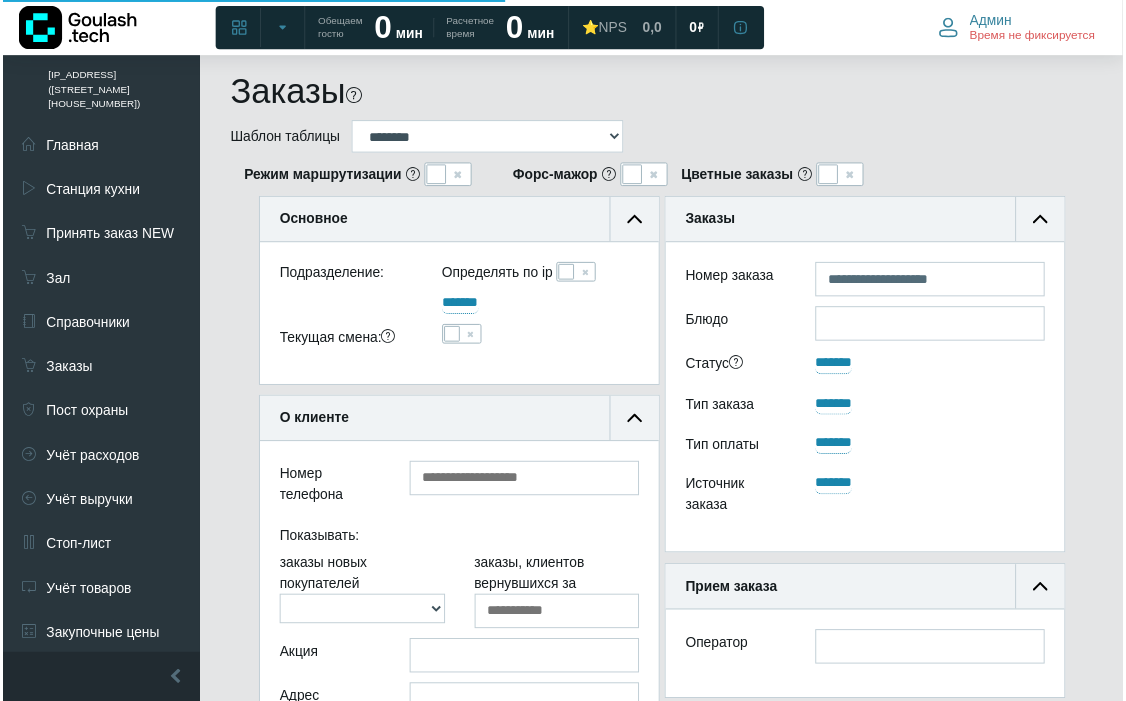 scroll, scrollTop: 0, scrollLeft: 0, axis: both 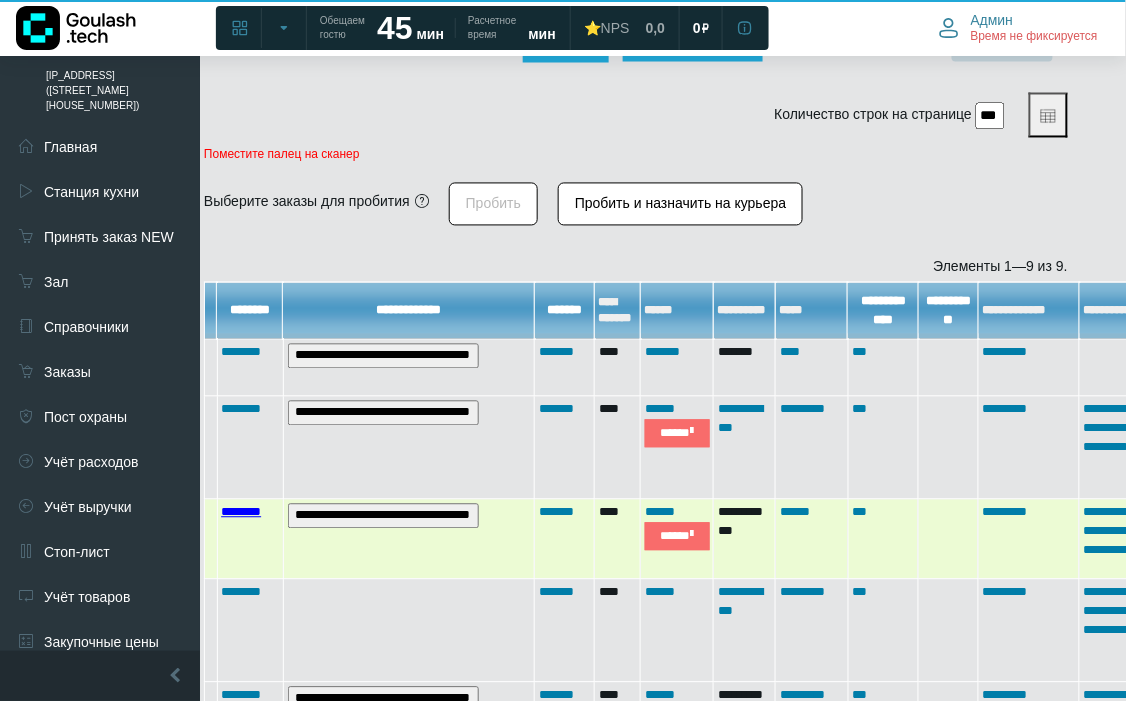 click on "********" at bounding box center [241, 409] 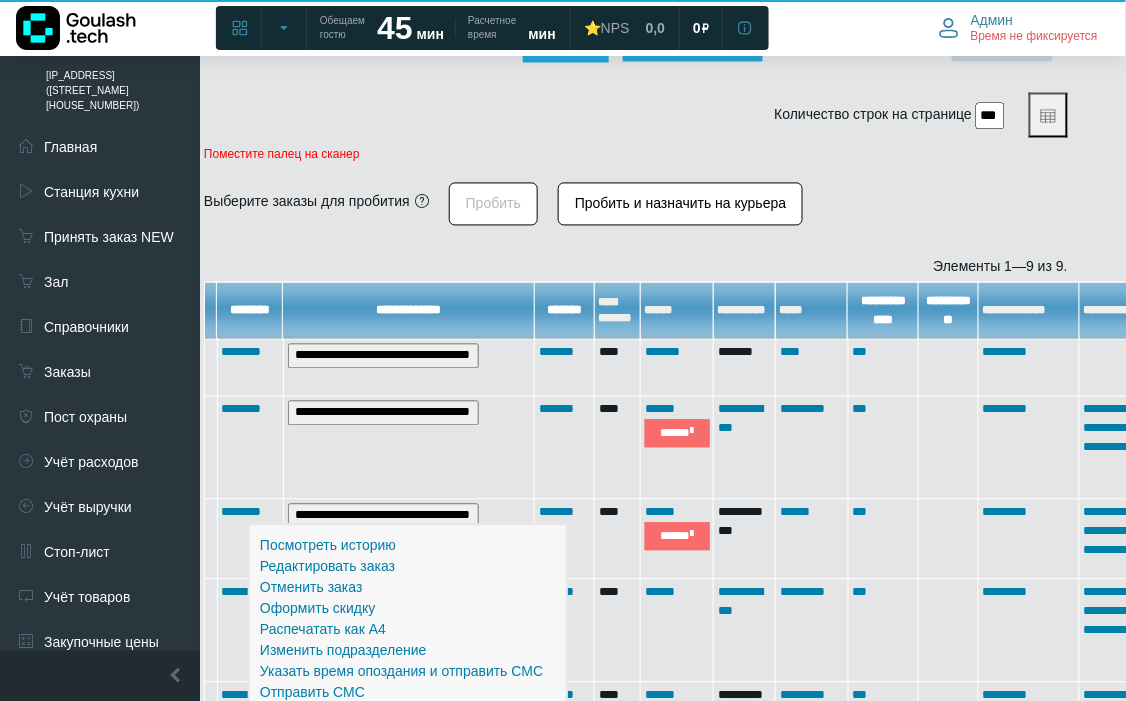 scroll, scrollTop: 12, scrollLeft: 12, axis: both 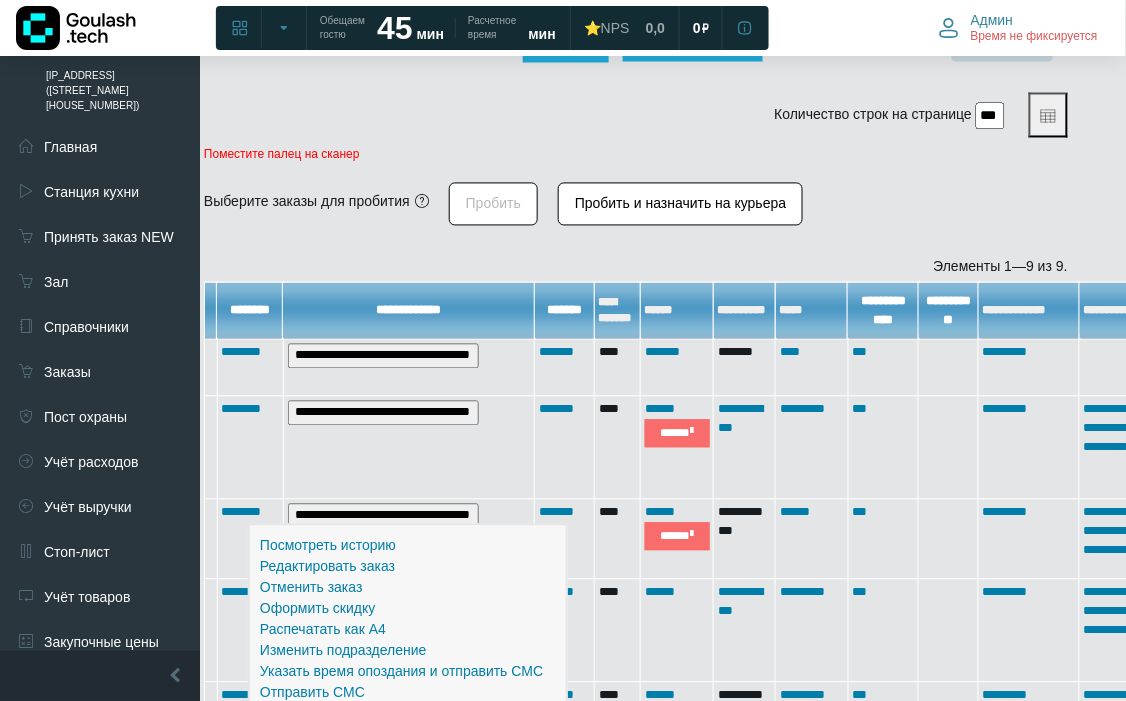 click on "**********" at bounding box center (636, 246) 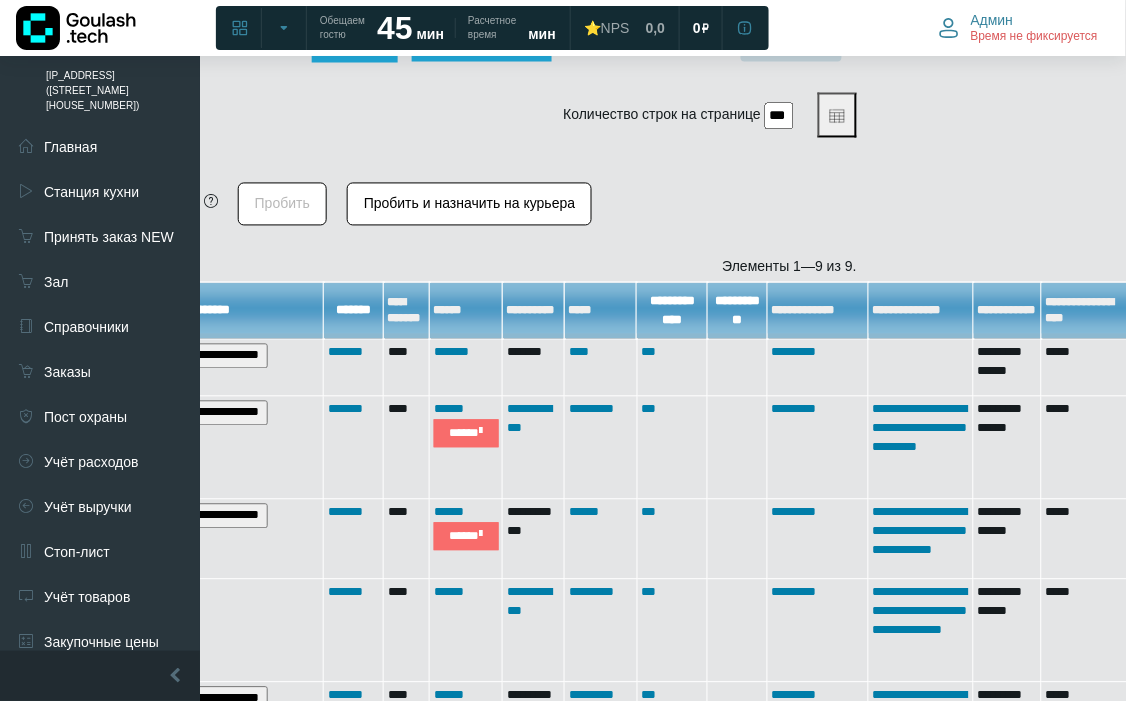scroll, scrollTop: 777, scrollLeft: 241, axis: both 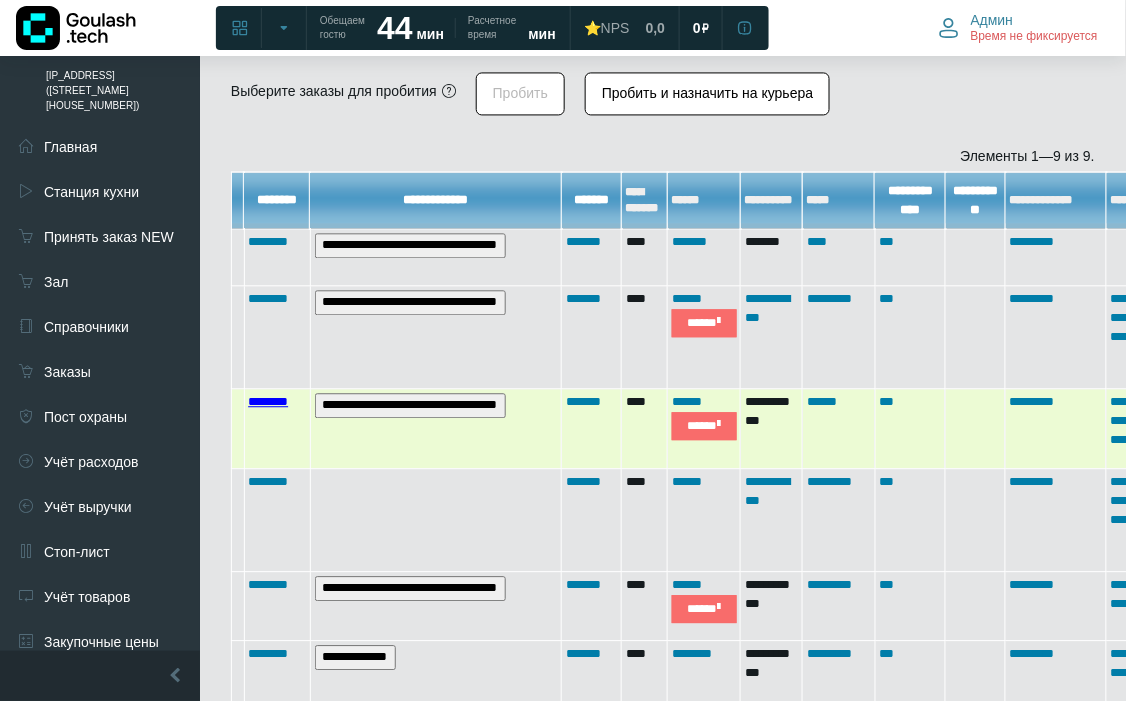 click on "********" at bounding box center (268, 298) 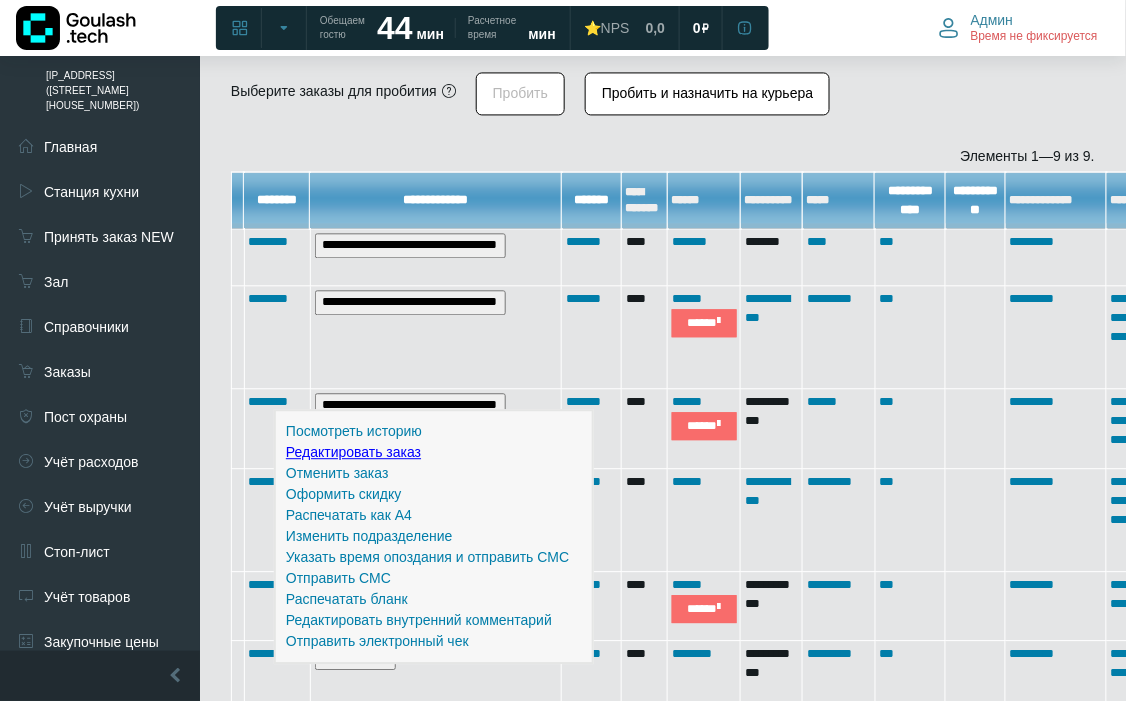 click on "Редактировать заказ" at bounding box center [0, 0] 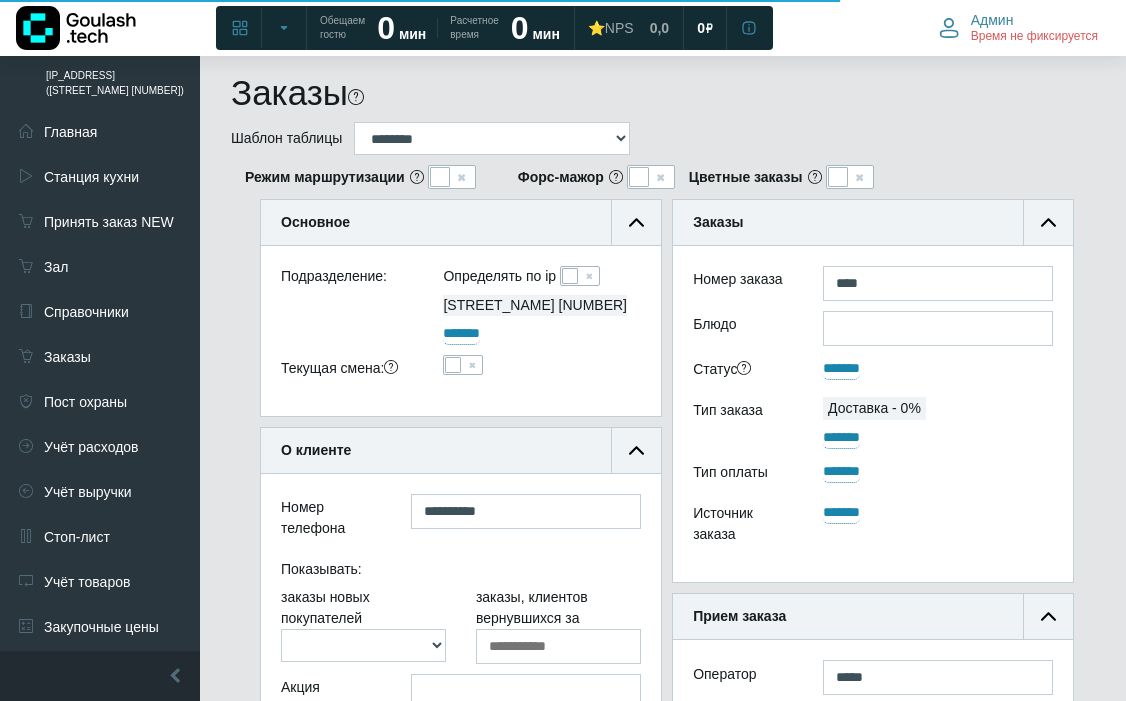 scroll, scrollTop: 0, scrollLeft: 0, axis: both 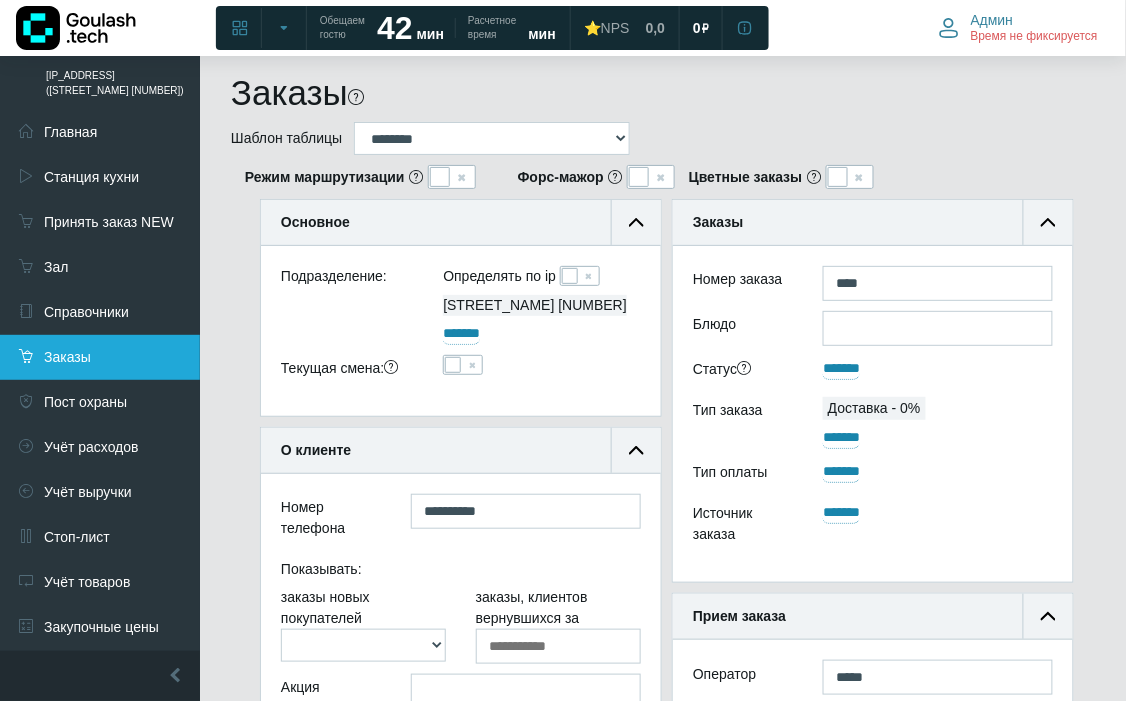 click on "Заказы" at bounding box center (100, 357) 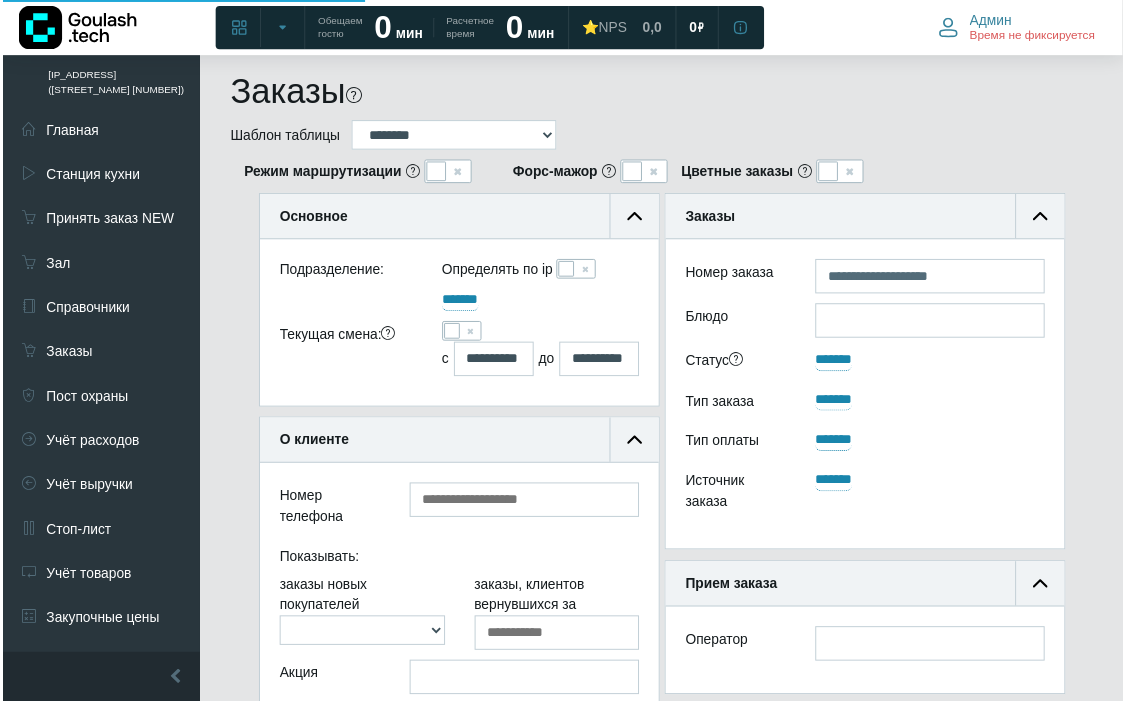 scroll, scrollTop: 0, scrollLeft: 0, axis: both 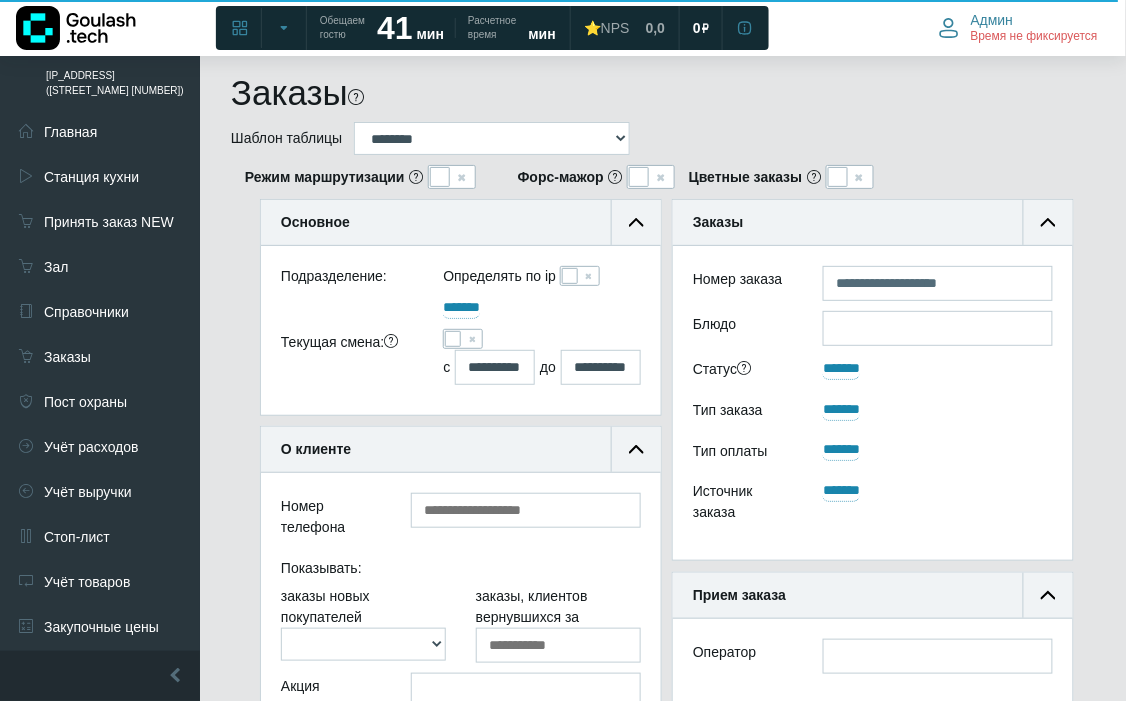 click at bounding box center (570, 276) 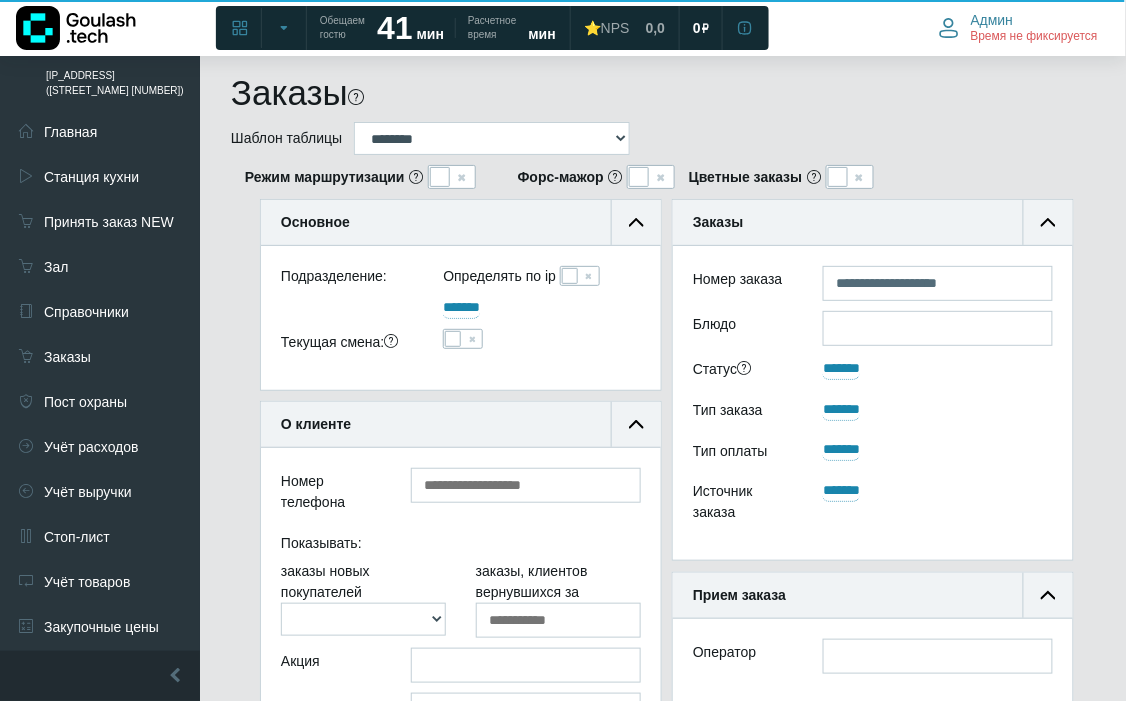 scroll, scrollTop: 222, scrollLeft: 0, axis: vertical 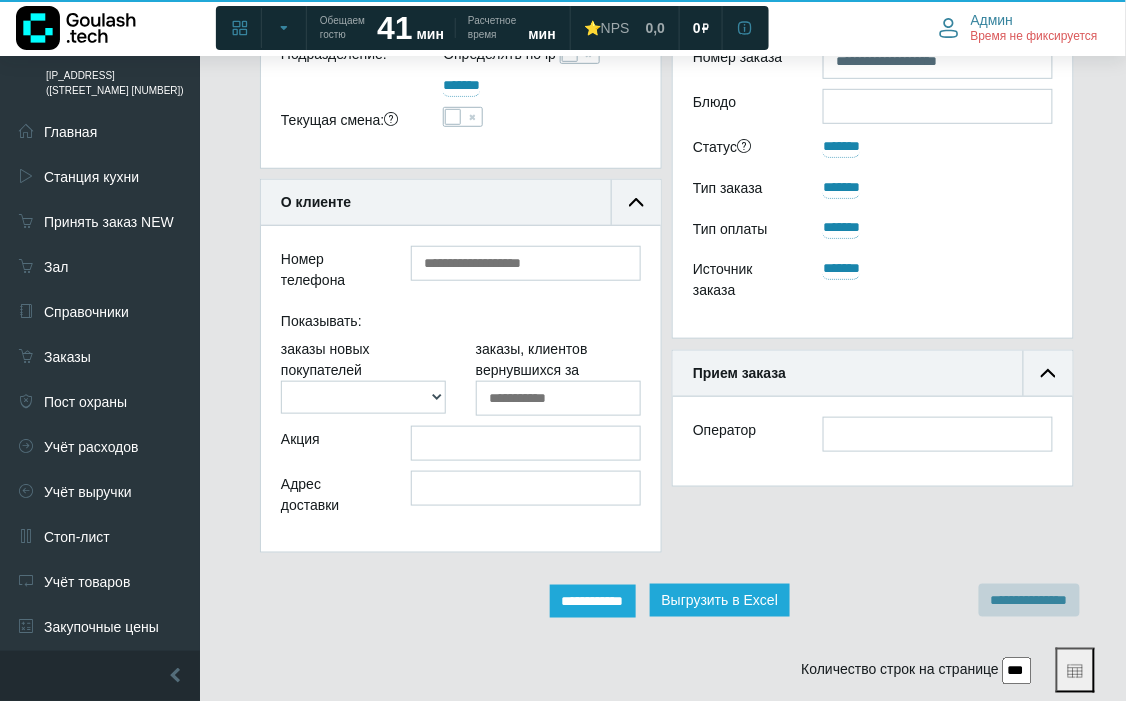 click on "**********" at bounding box center [593, 601] 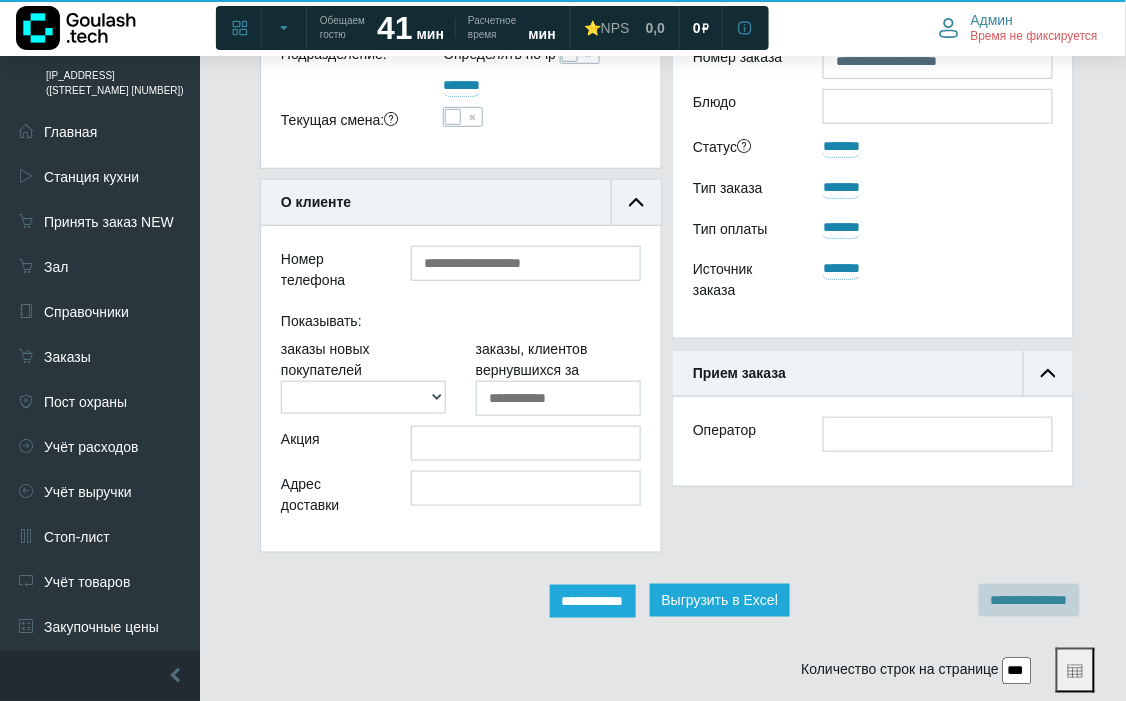 scroll, scrollTop: 12, scrollLeft: 12, axis: both 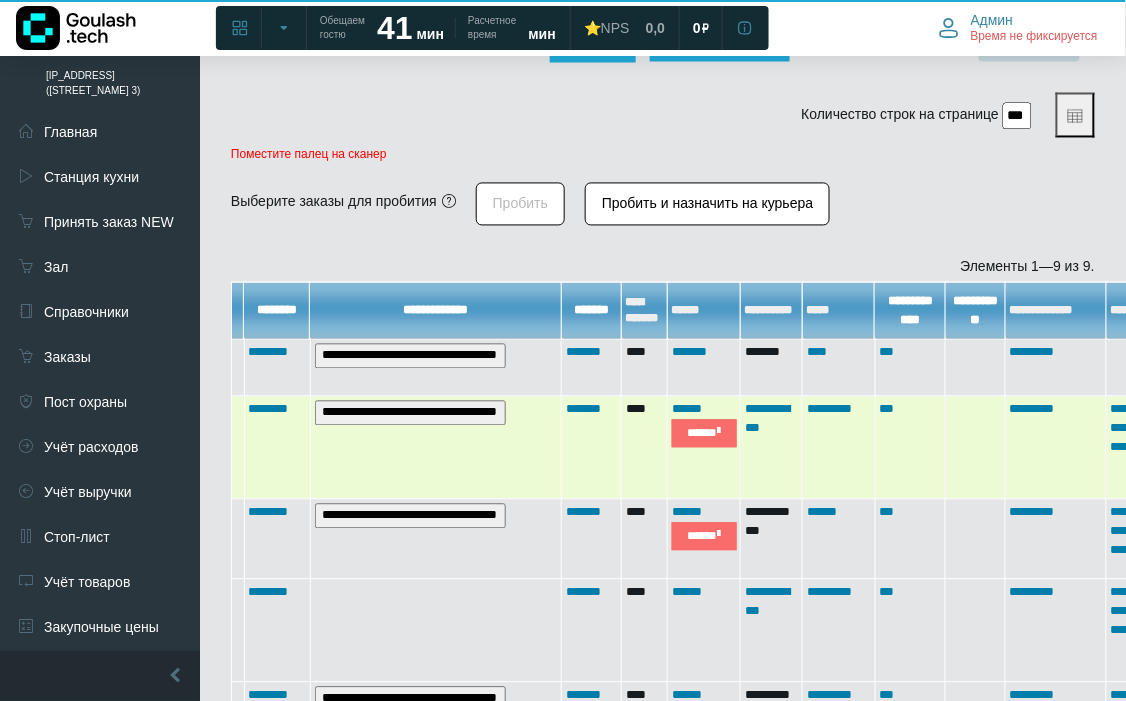 click on "**********" at bounding box center [277, 448] 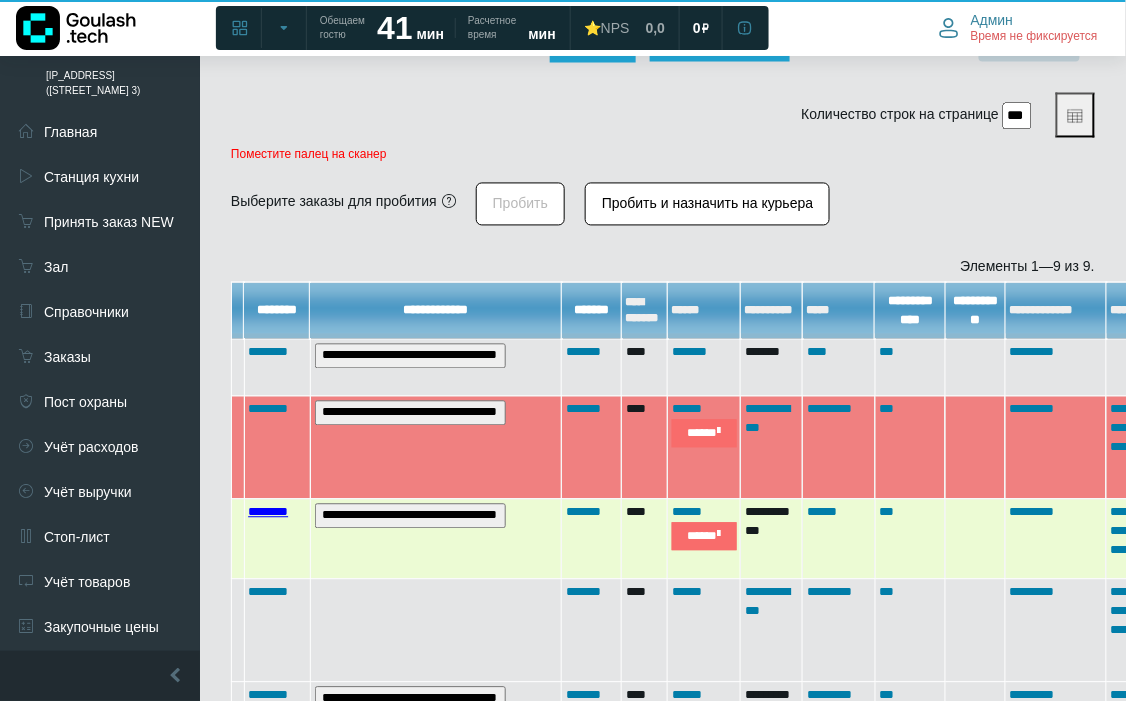 click on "********" at bounding box center [268, 409] 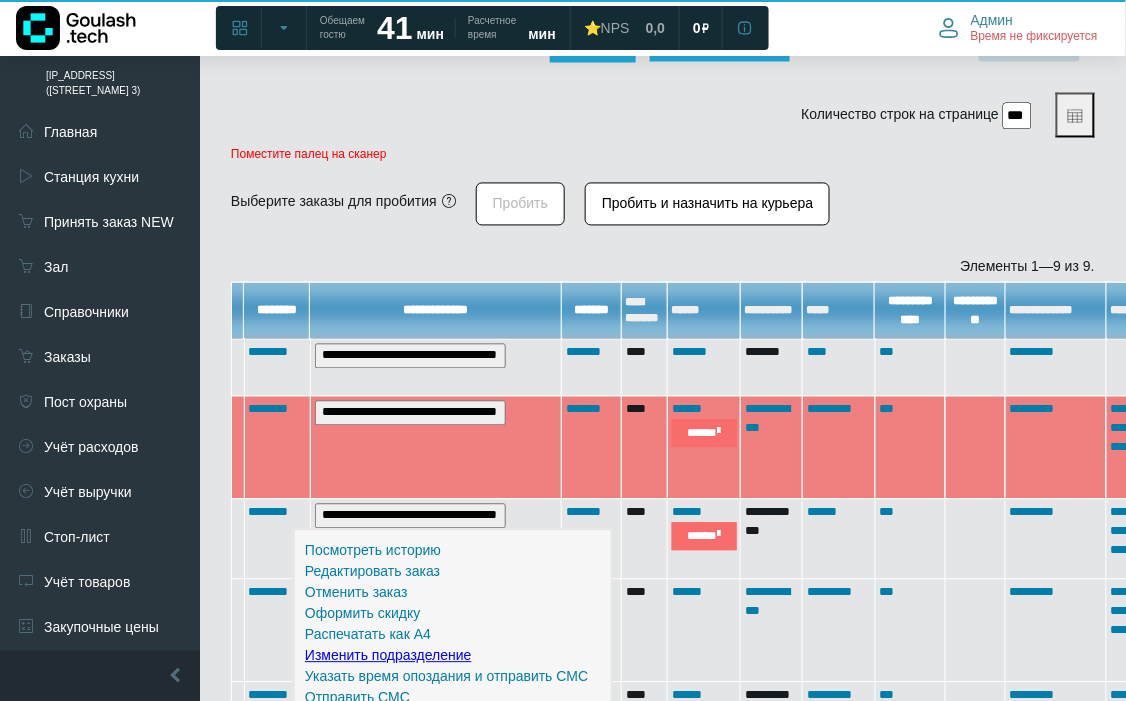 scroll, scrollTop: 888, scrollLeft: 0, axis: vertical 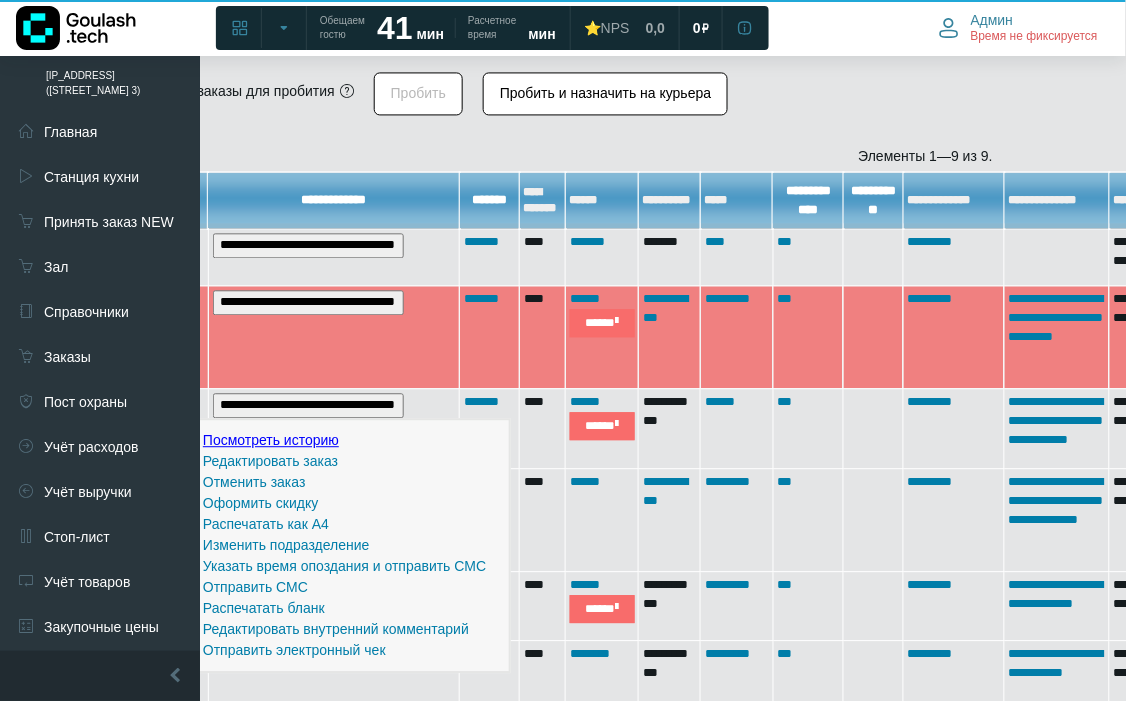 click on "Посмотреть историю" at bounding box center (0, 0) 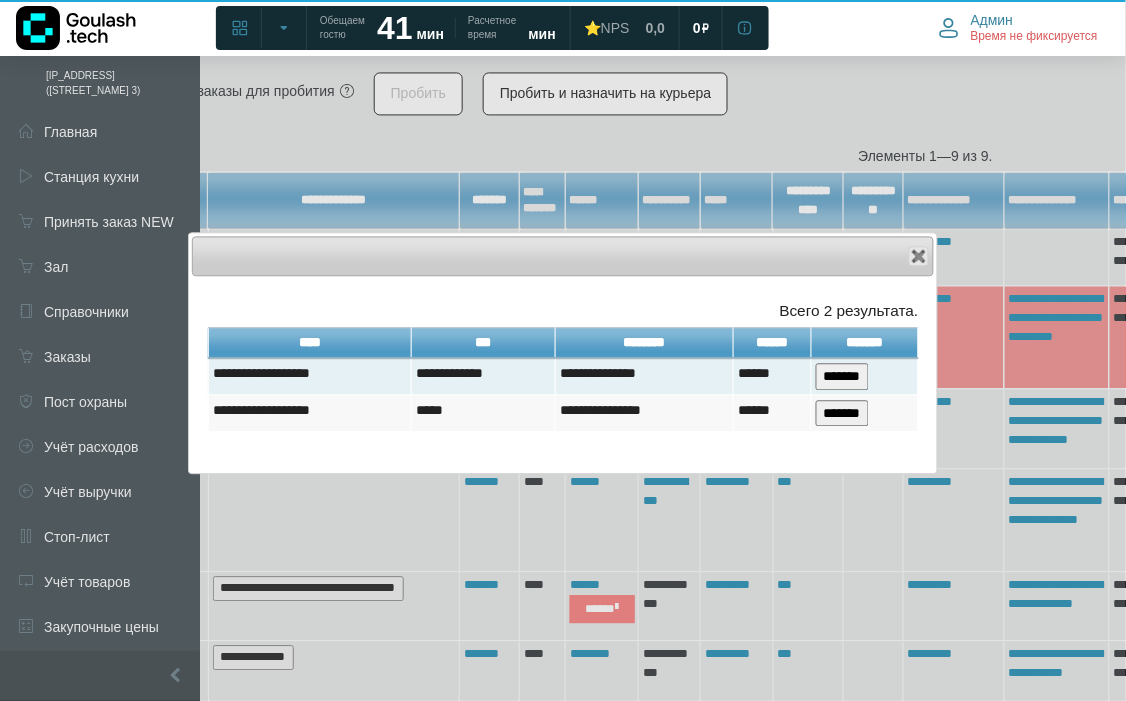 scroll, scrollTop: 12, scrollLeft: 12, axis: both 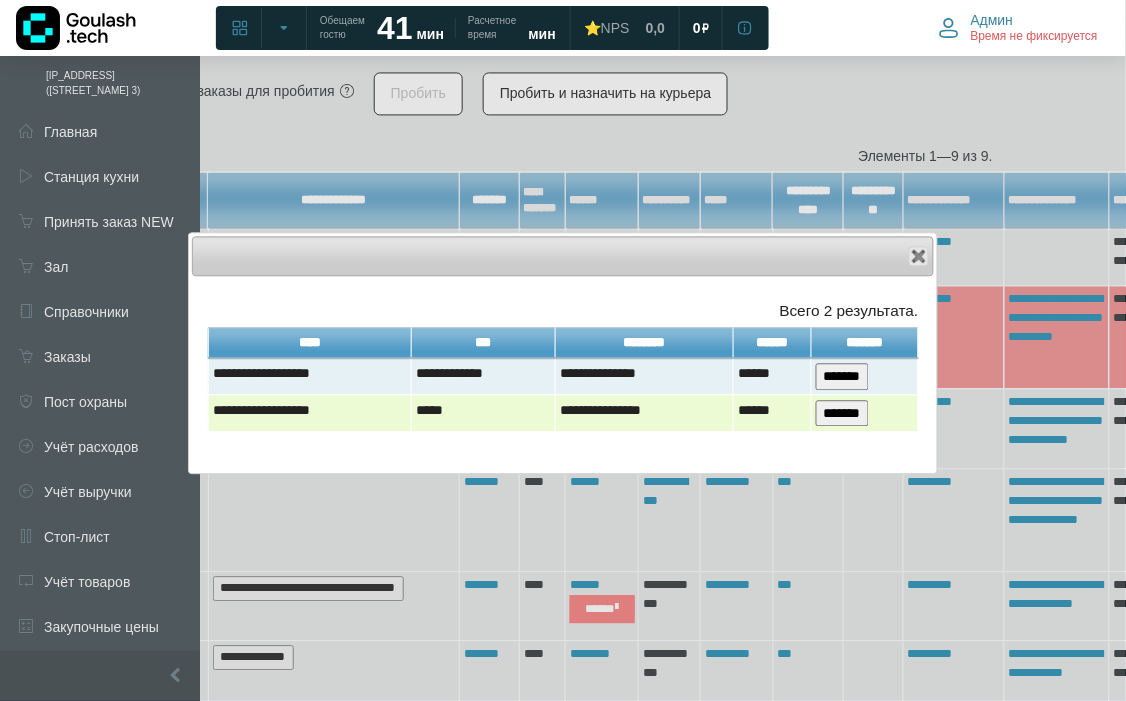 click on "*******" at bounding box center [842, 413] 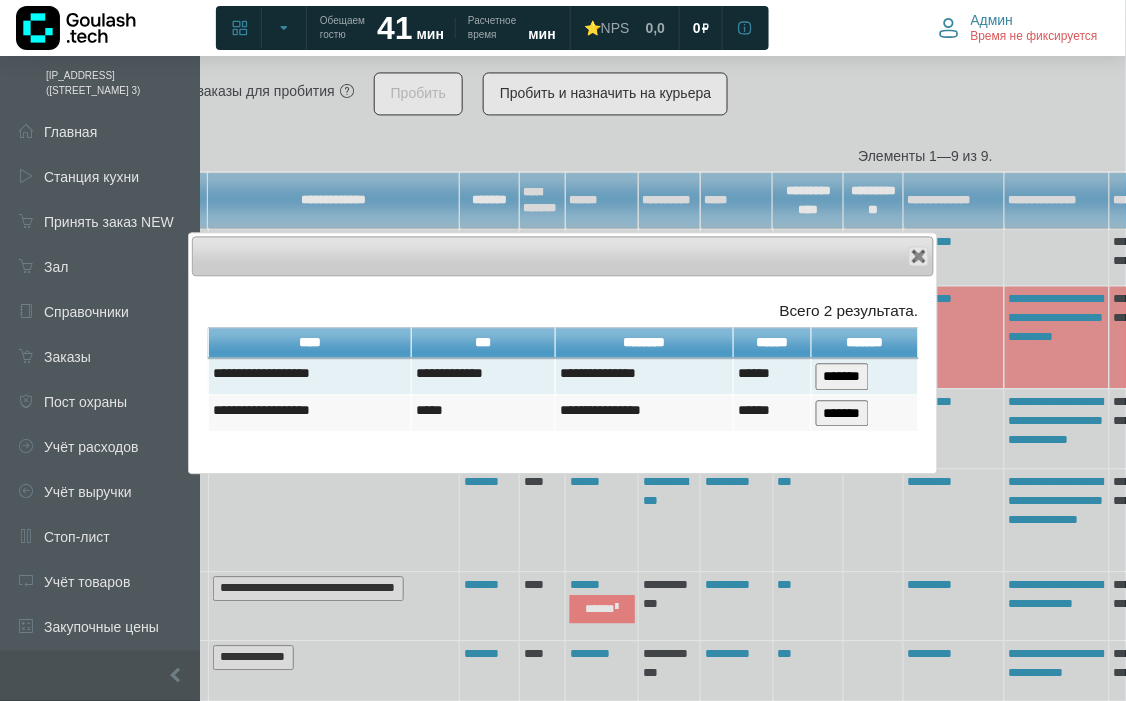 click at bounding box center (563, 350) 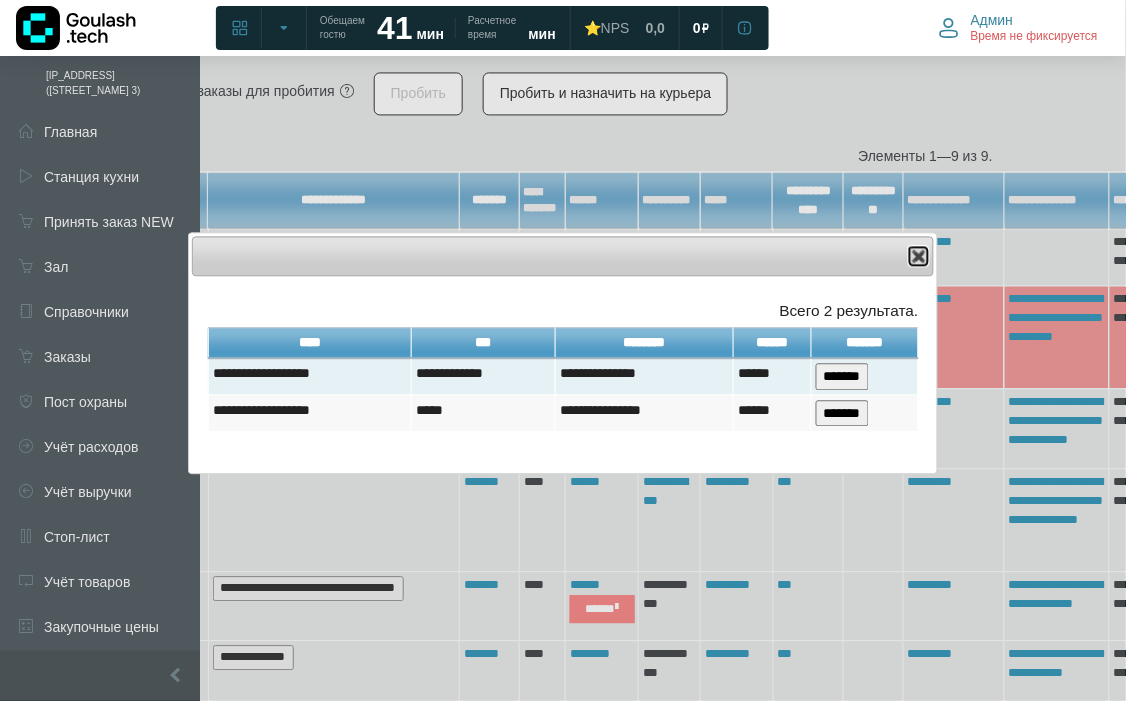 click on "Close" at bounding box center [919, 256] 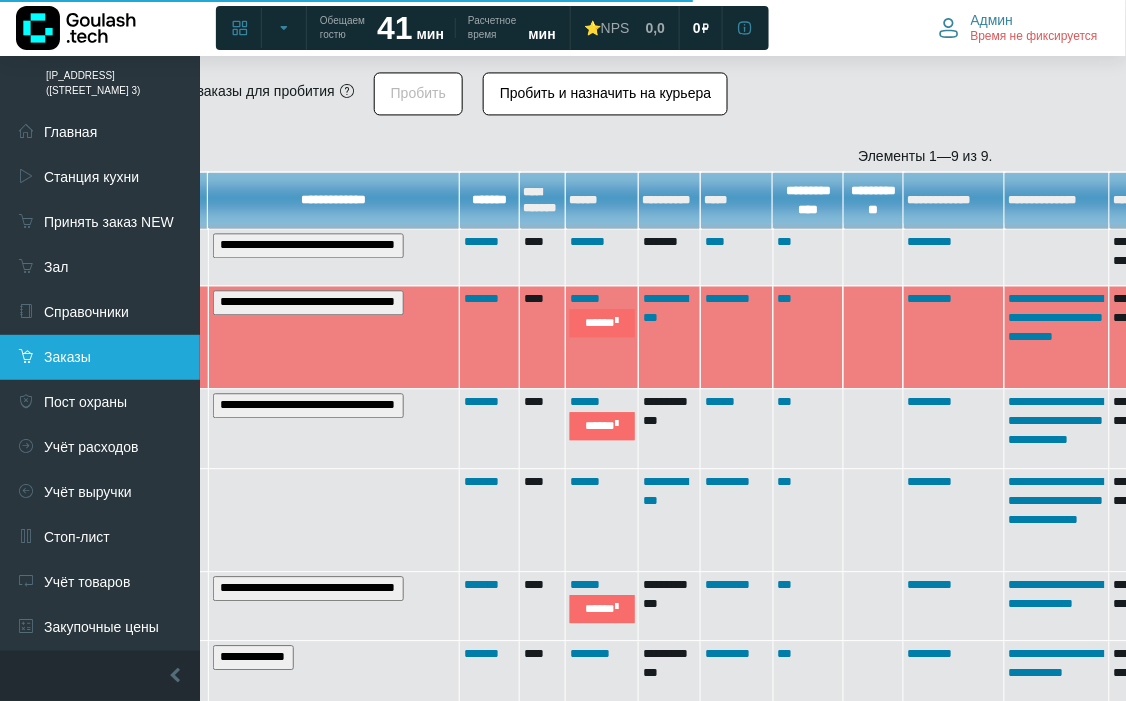 click on "Заказы" at bounding box center (100, 357) 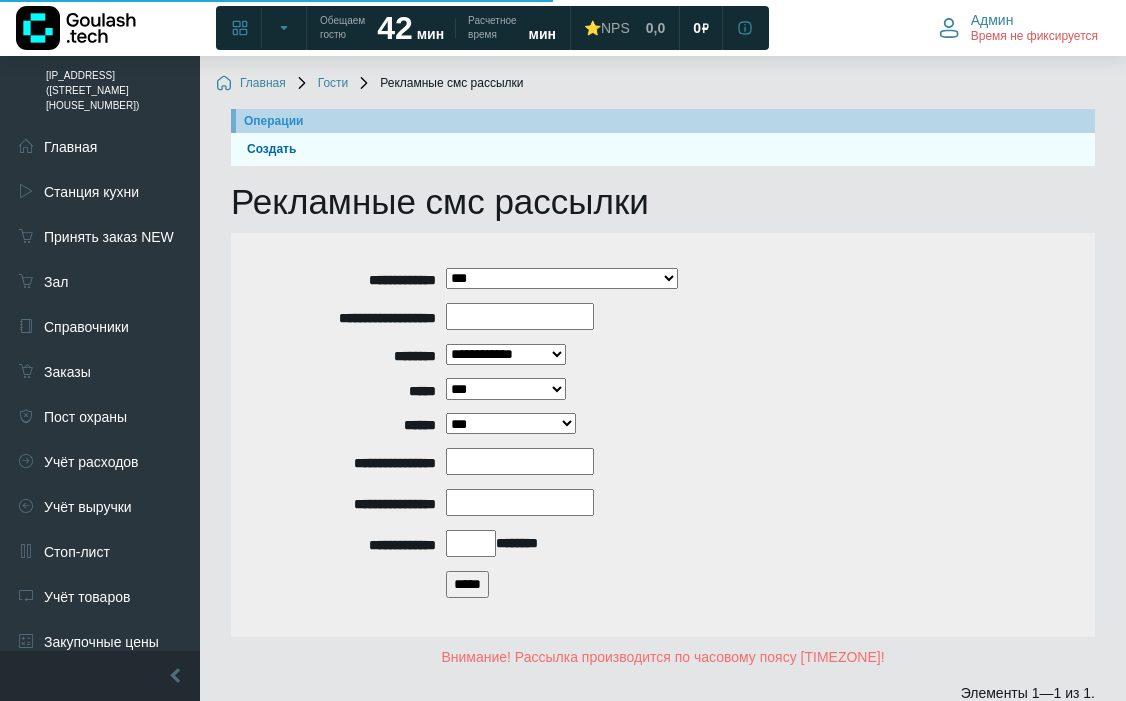 scroll, scrollTop: 263, scrollLeft: 0, axis: vertical 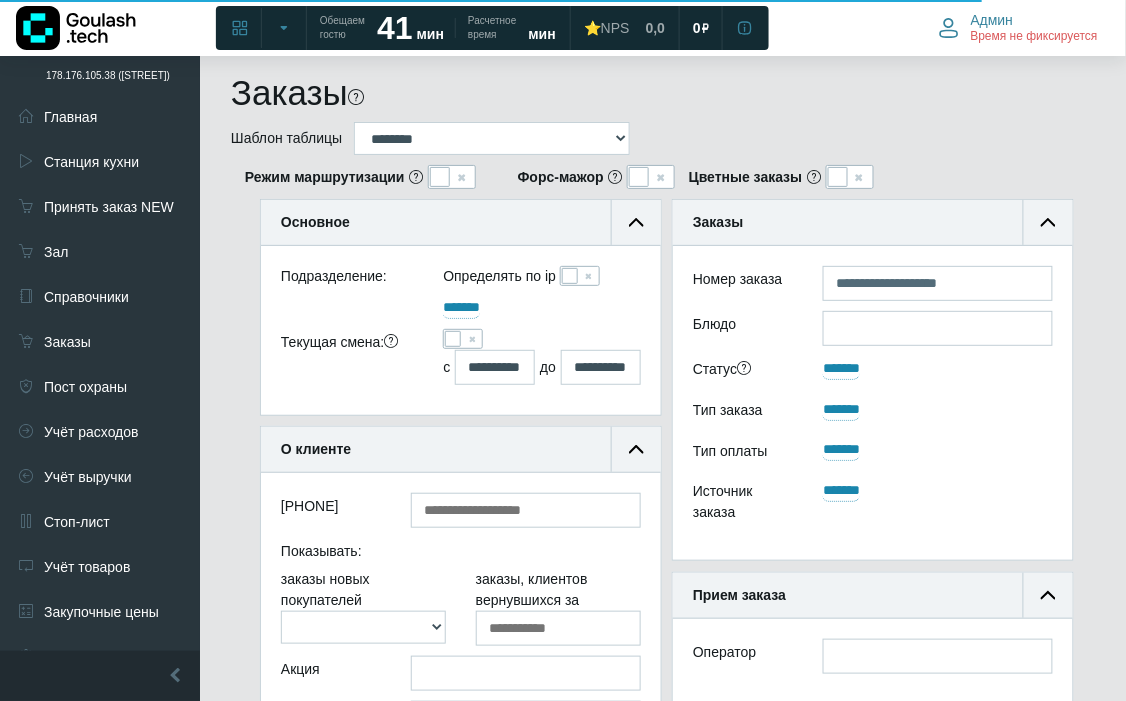 click on "**********" at bounding box center (541, 280) 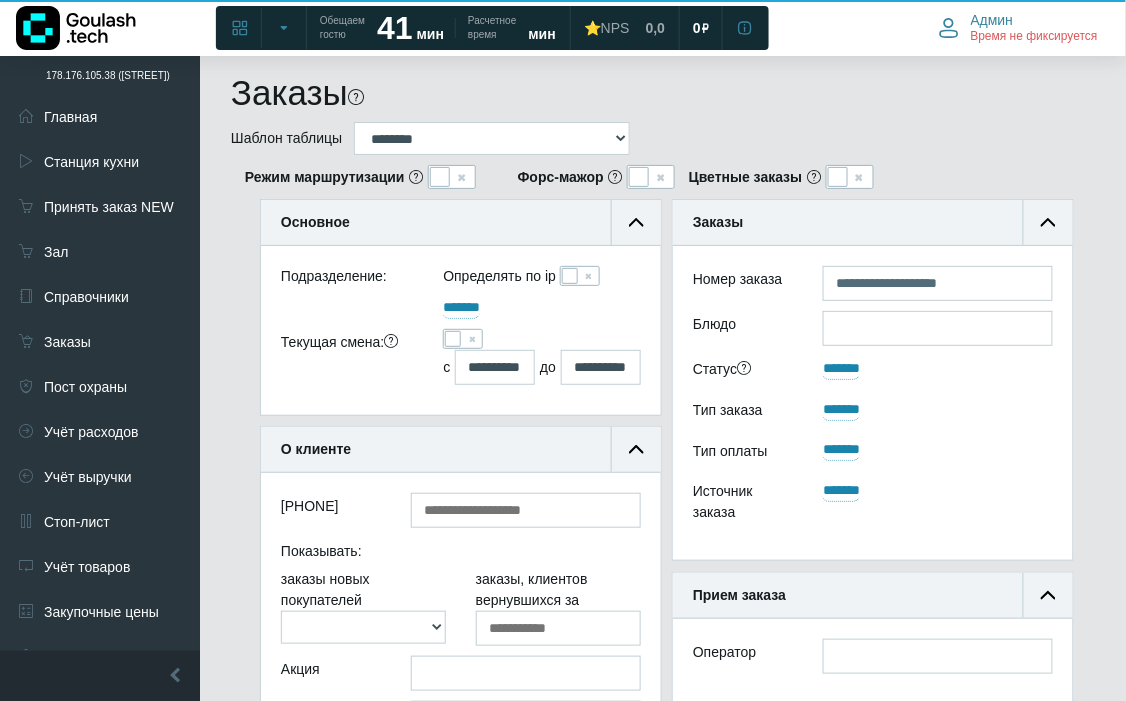 scroll, scrollTop: 12, scrollLeft: 12, axis: both 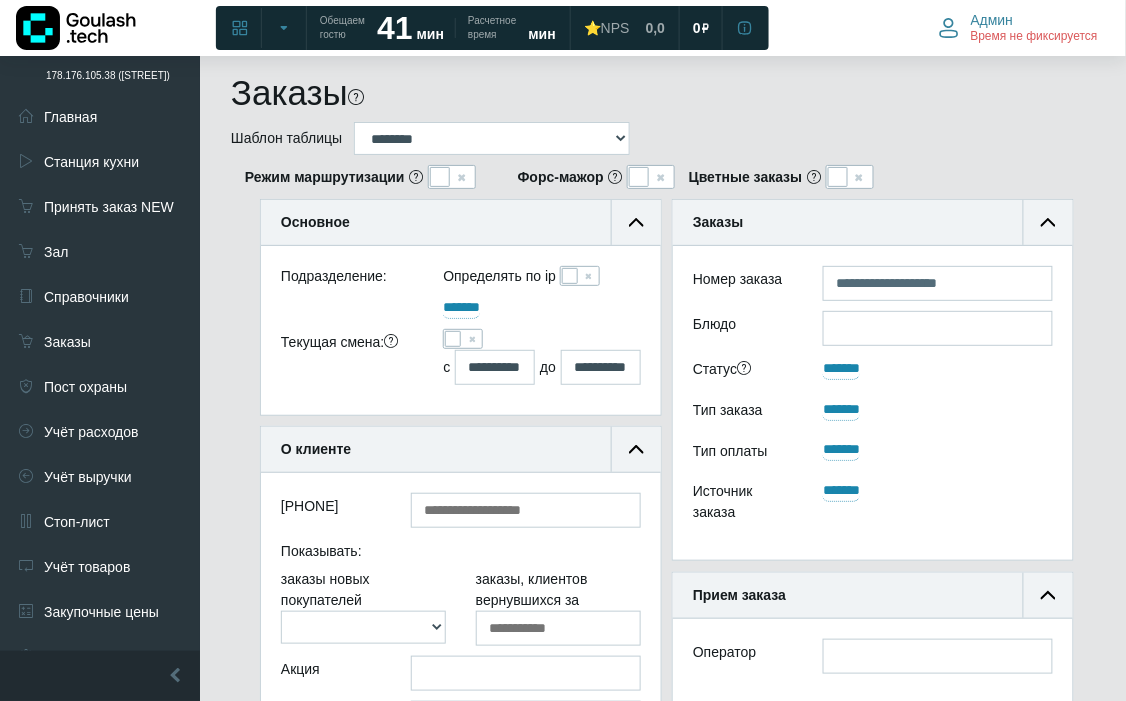click on "**********" at bounding box center (541, 280) 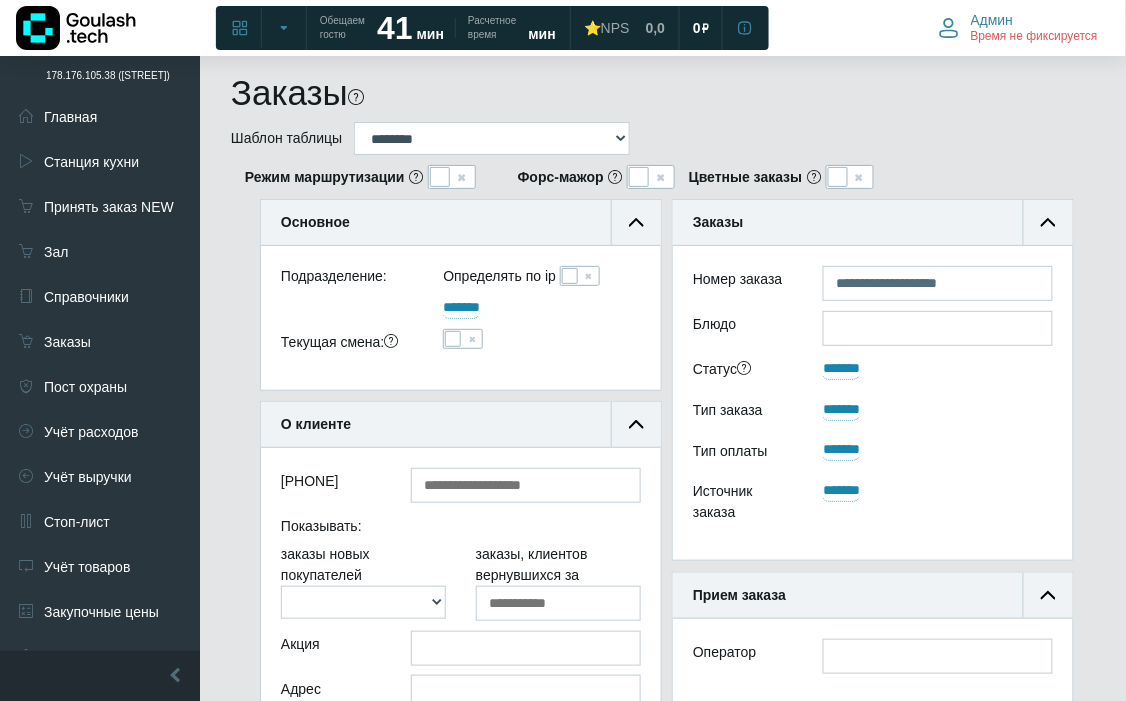 scroll, scrollTop: 333, scrollLeft: 0, axis: vertical 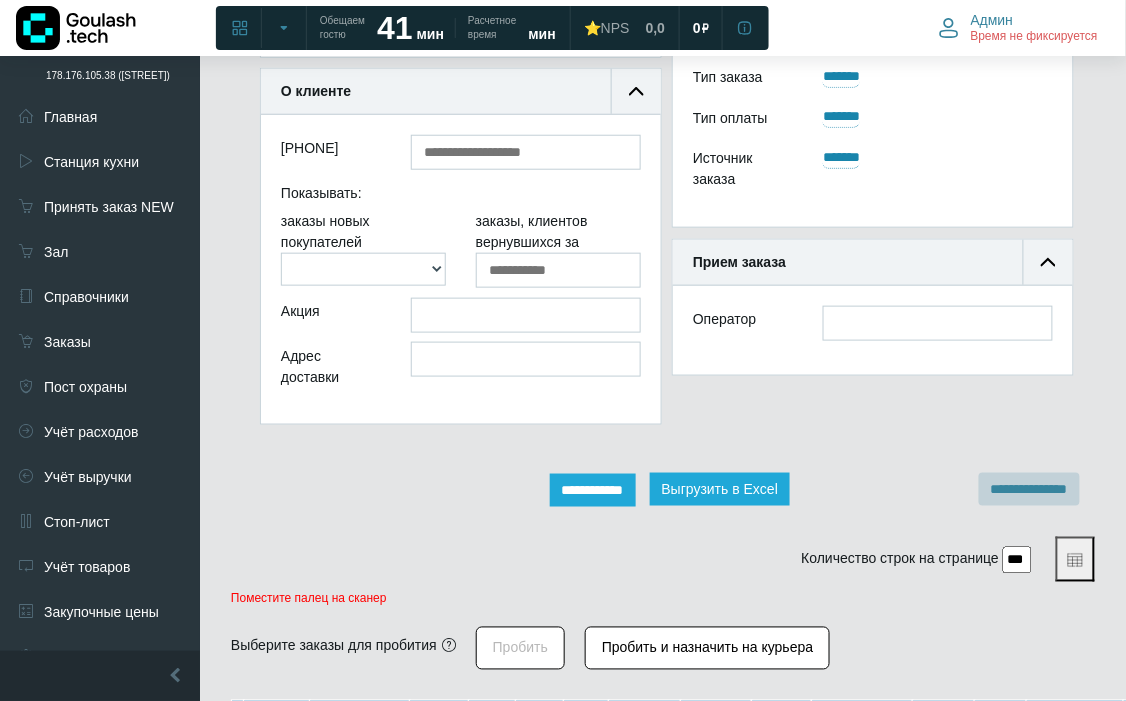 click on "**********" at bounding box center [593, 490] 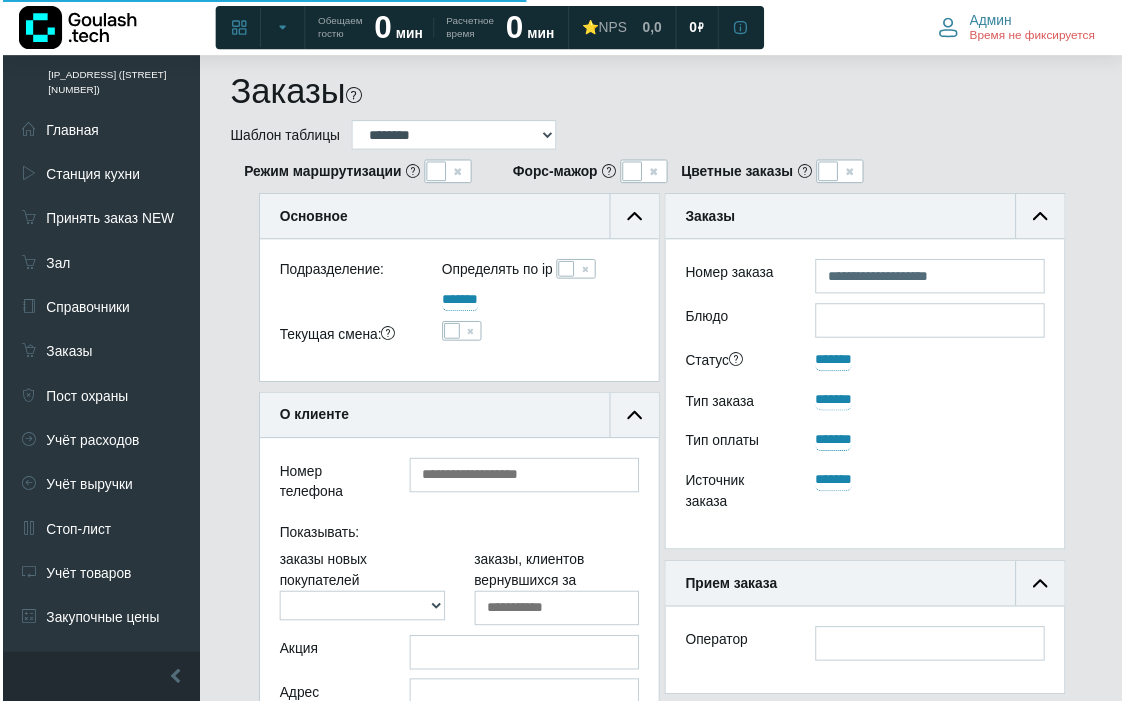 scroll, scrollTop: 0, scrollLeft: 0, axis: both 